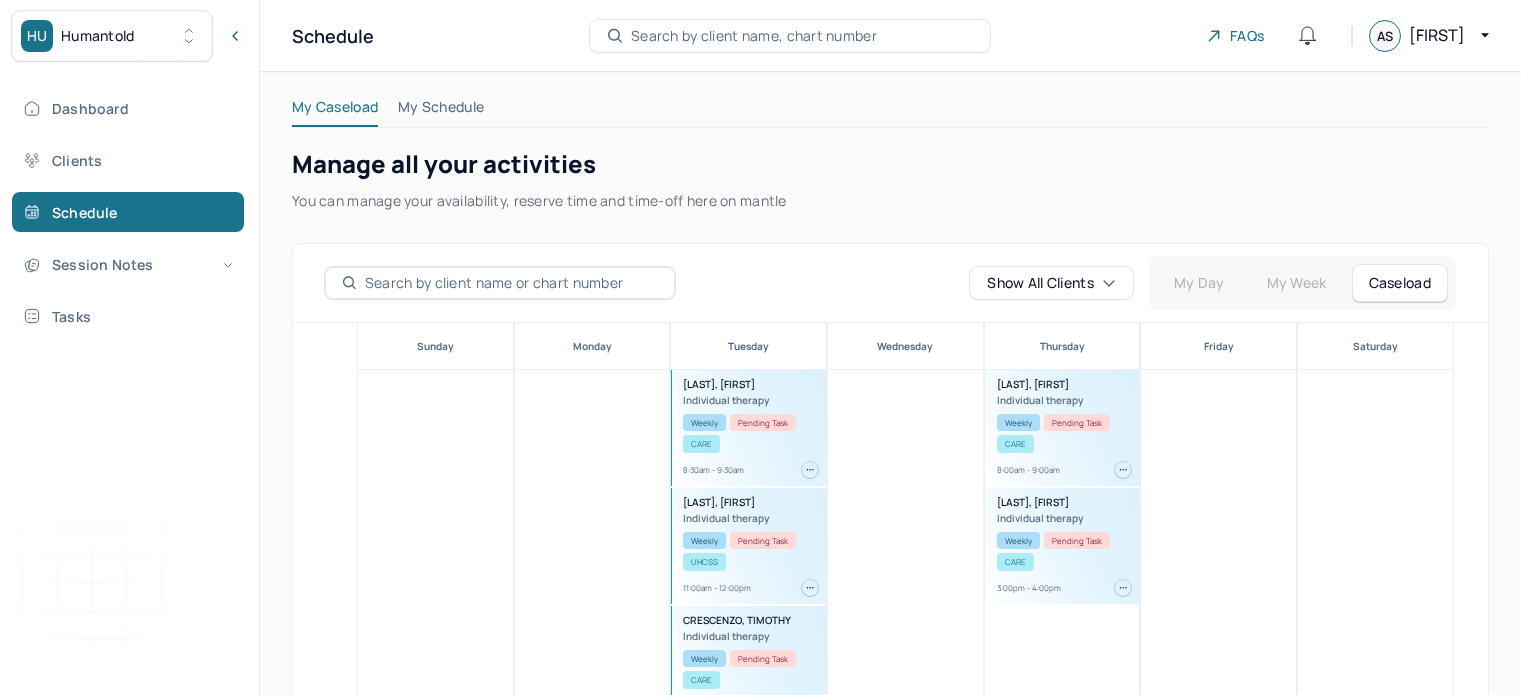 scroll, scrollTop: 122, scrollLeft: 0, axis: vertical 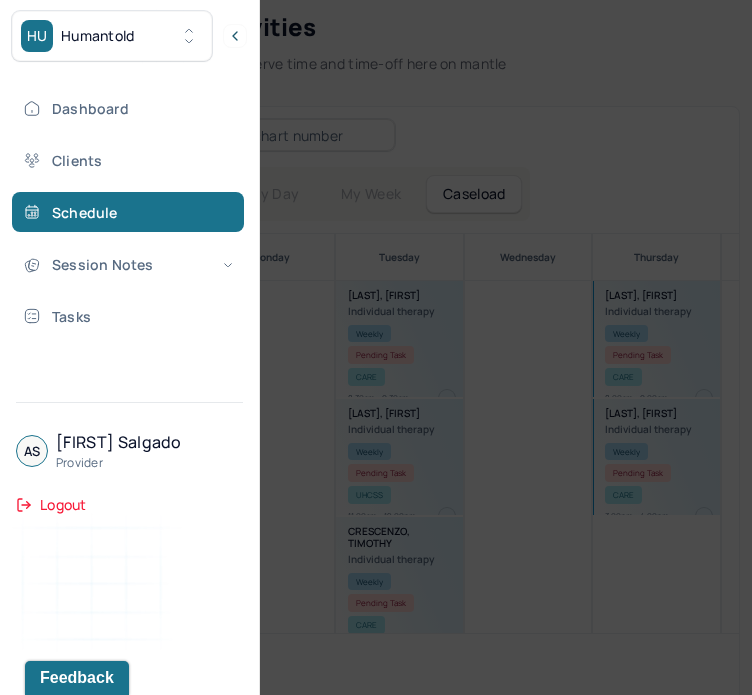 click at bounding box center [376, 347] 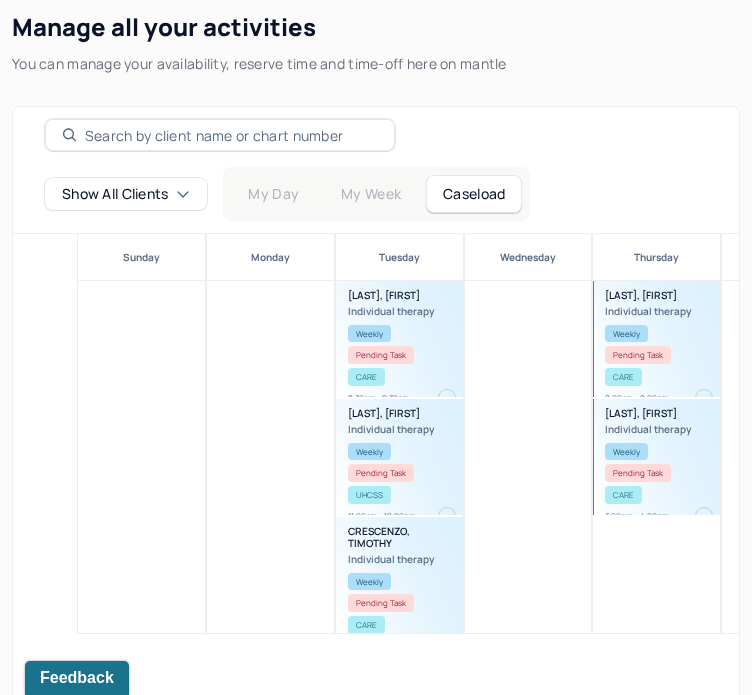 scroll, scrollTop: 0, scrollLeft: 0, axis: both 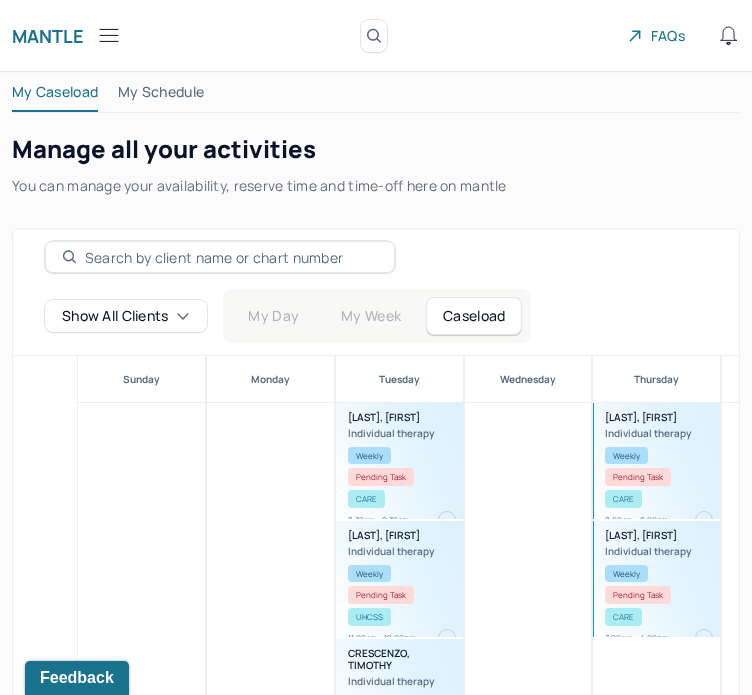 click on "Mantle" at bounding box center [48, 36] 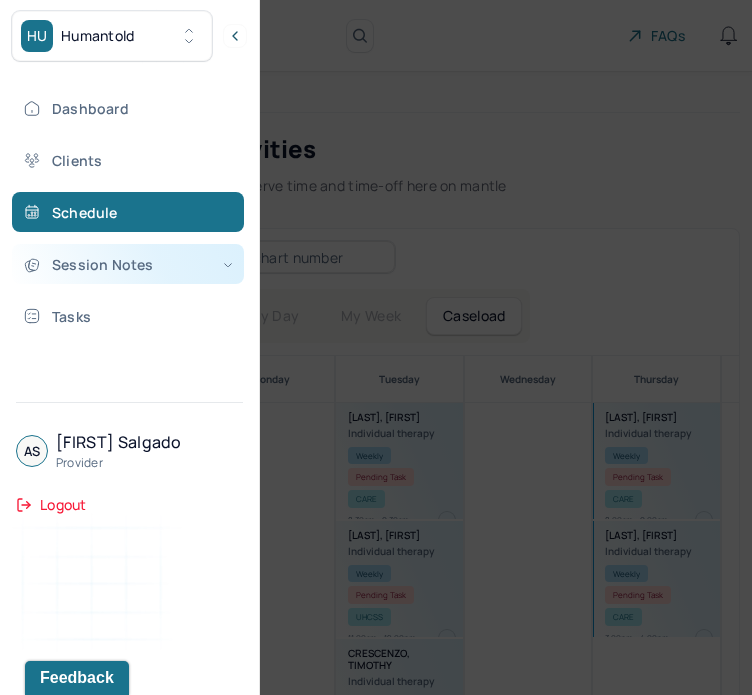 click on "Session Notes" at bounding box center [128, 264] 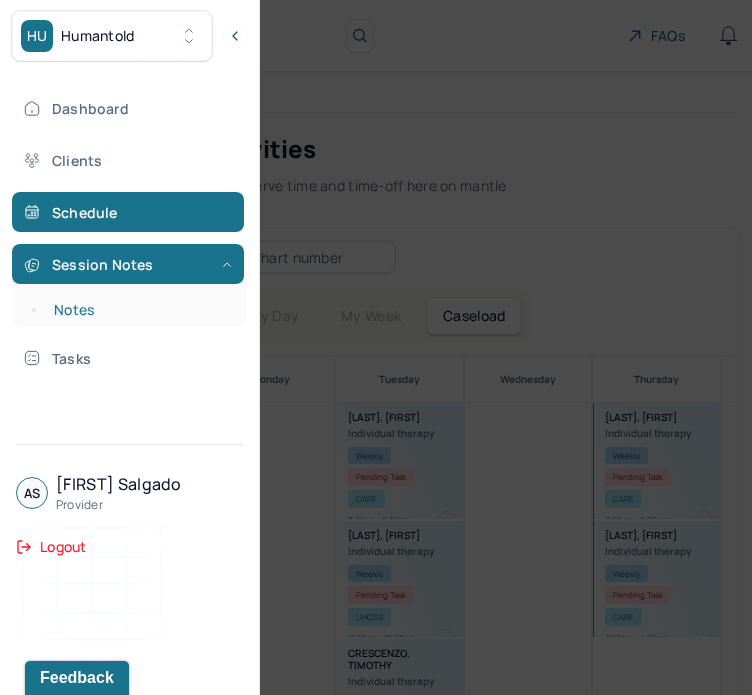 click on "Notes" at bounding box center (139, 310) 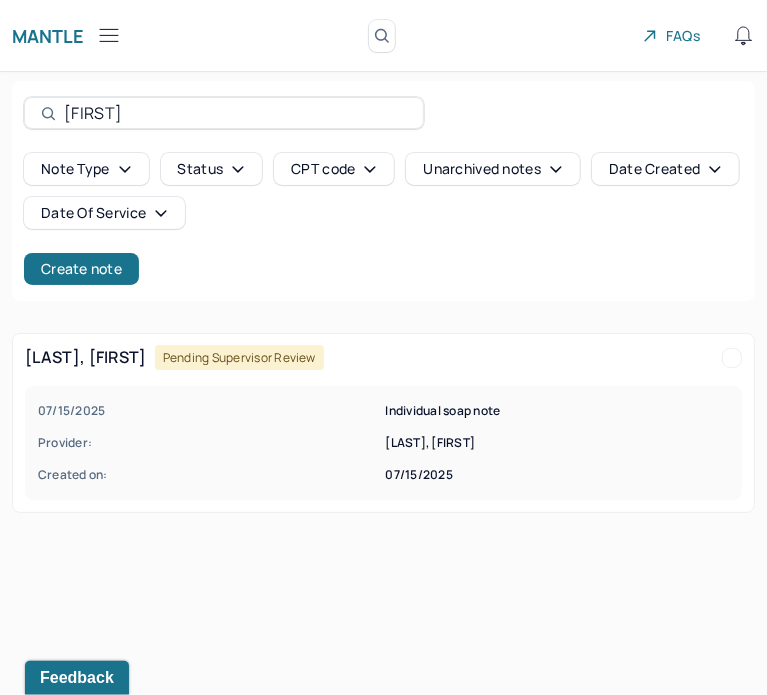 click on "[FIRST]" at bounding box center (235, 113) 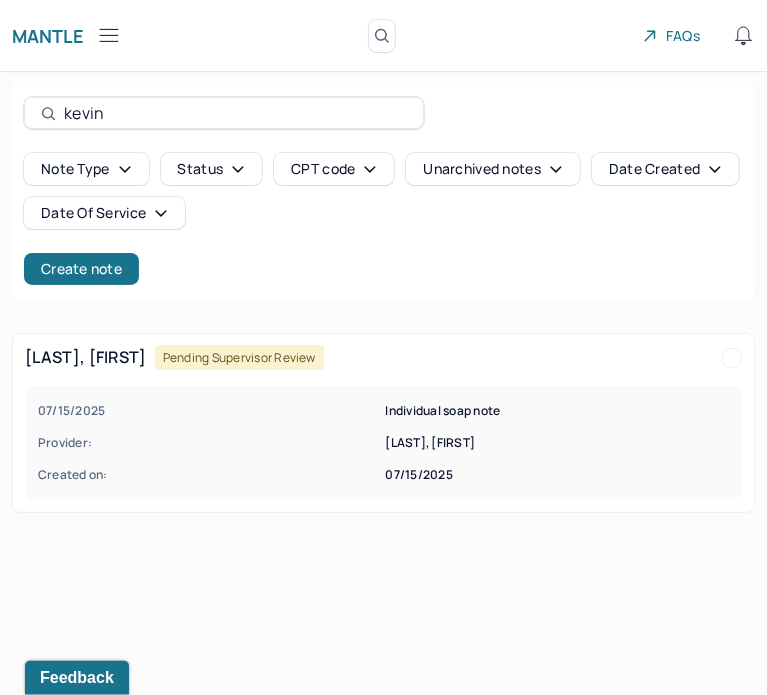 type on "kevin" 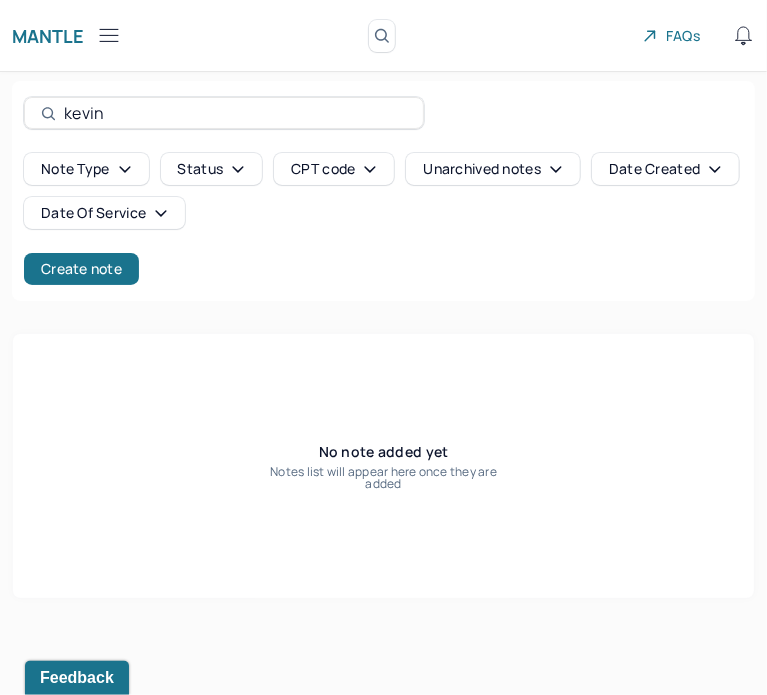 click on "Mantle" at bounding box center (48, 36) 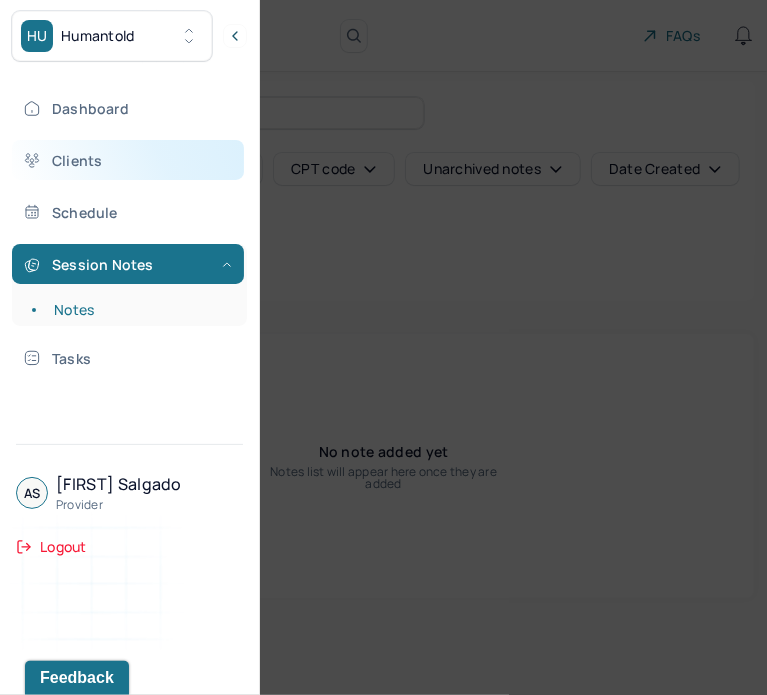 click on "Clients" at bounding box center [128, 160] 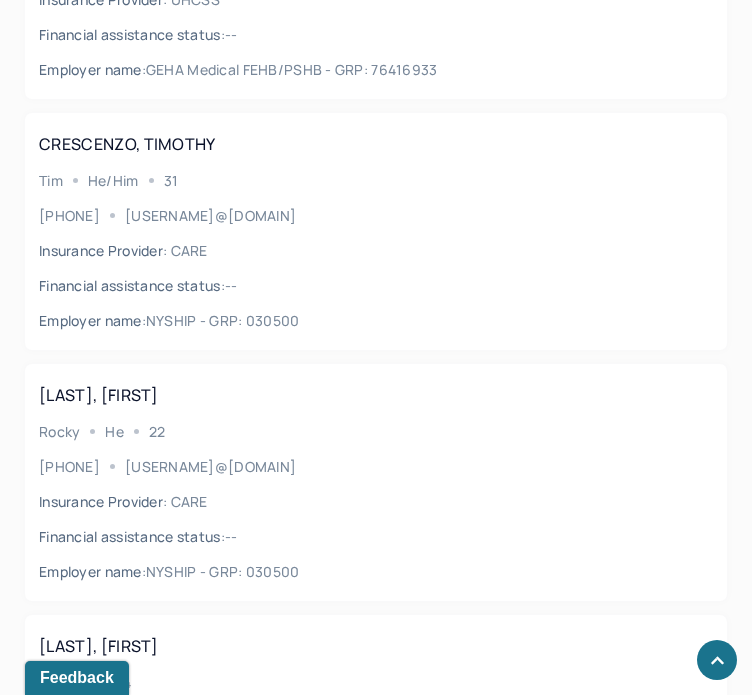 scroll, scrollTop: 839, scrollLeft: 0, axis: vertical 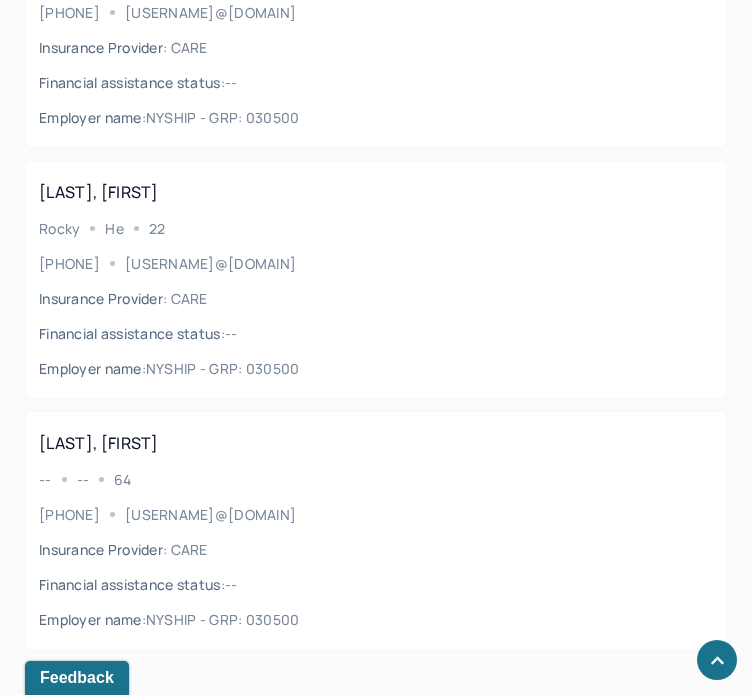 click on "[LAST], [FIRST] -- -- [AGE] ([PHONE]) [USERNAME]@[DOMAIN] Insurance Provider : CARE Financial assistance status :  -- Employer name :  NYSHIP - GRP: 030500" at bounding box center [376, 530] 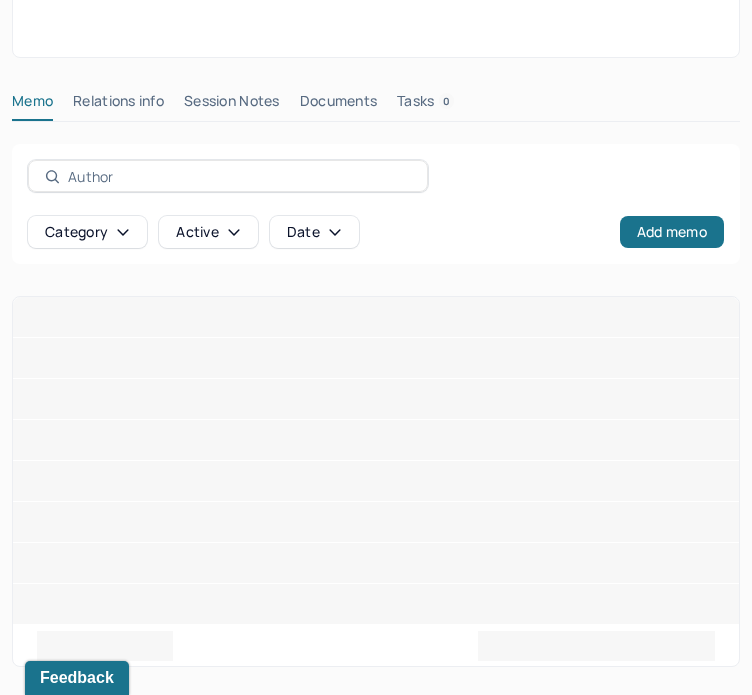 scroll, scrollTop: 24, scrollLeft: 0, axis: vertical 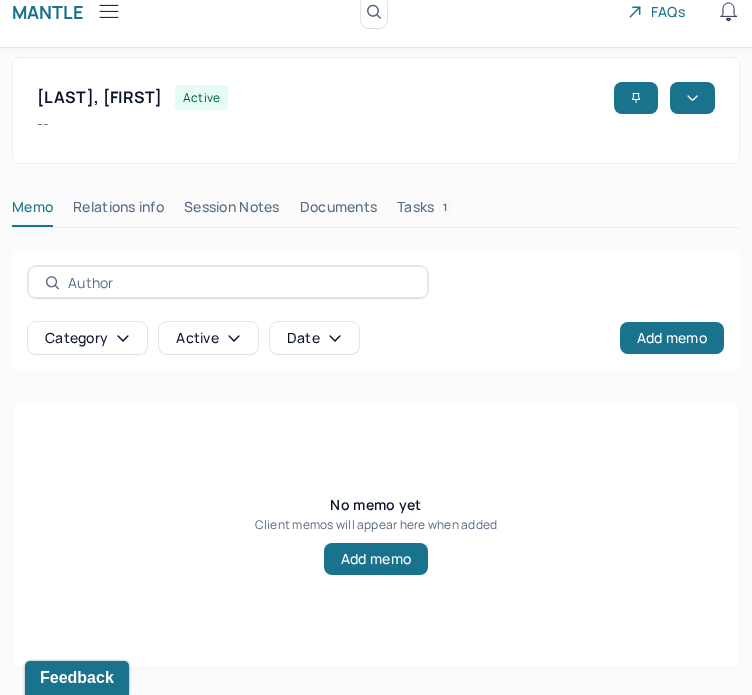 click on "Session Notes" at bounding box center [232, 211] 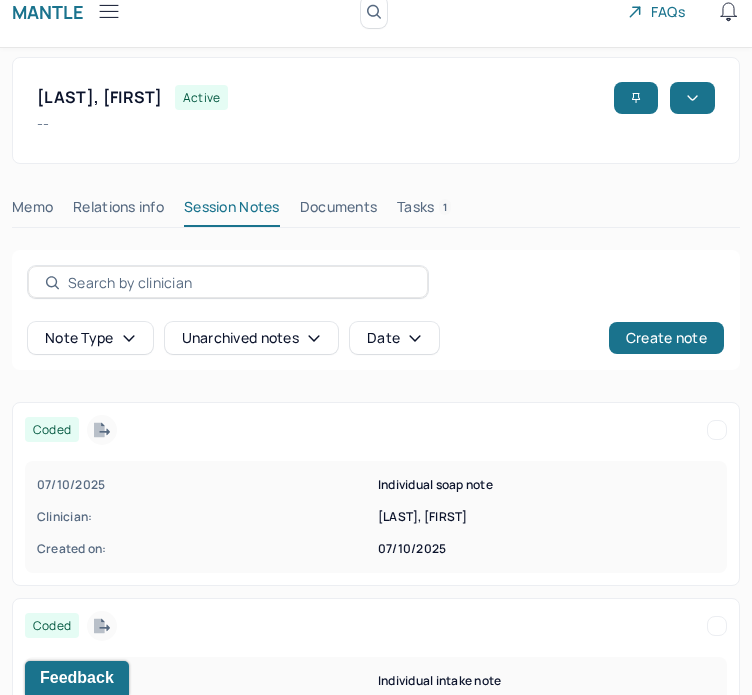 click on "Tasks 1" at bounding box center [424, 211] 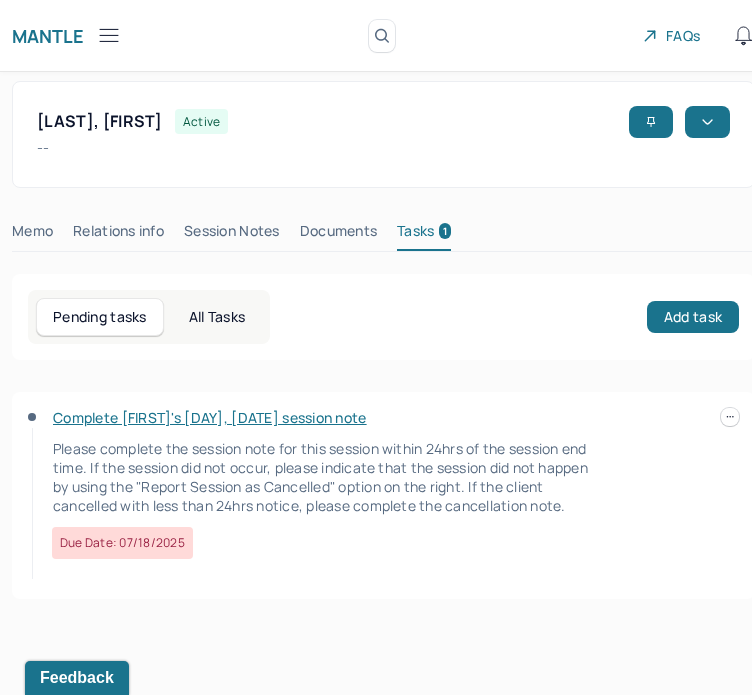 scroll, scrollTop: 0, scrollLeft: 0, axis: both 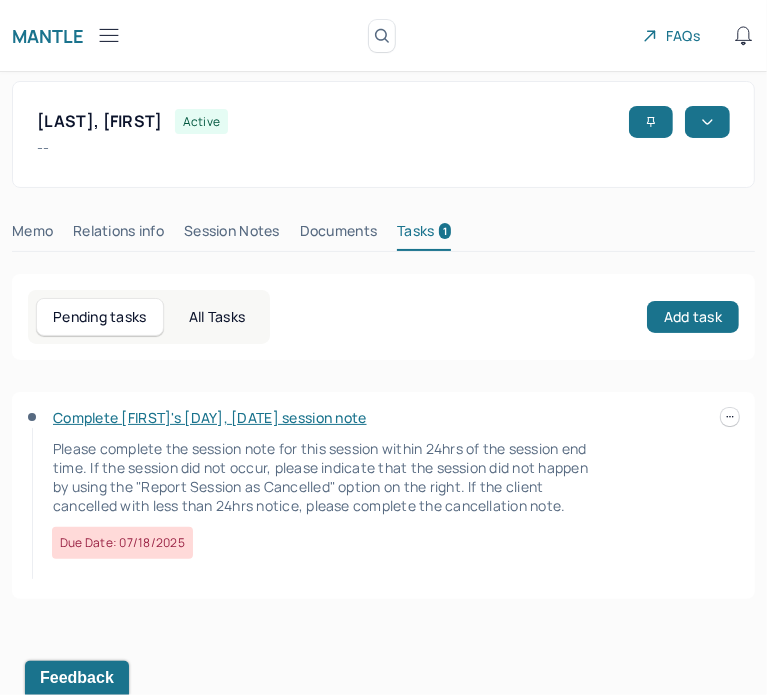 click on "Complete [FIRST]'s [DAY], [DATE] session note" at bounding box center [210, 417] 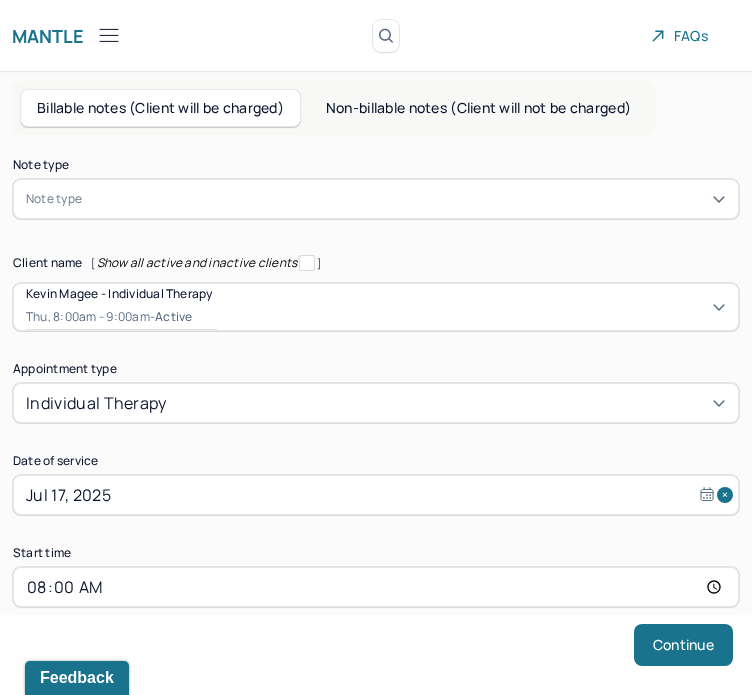 scroll, scrollTop: 156, scrollLeft: 0, axis: vertical 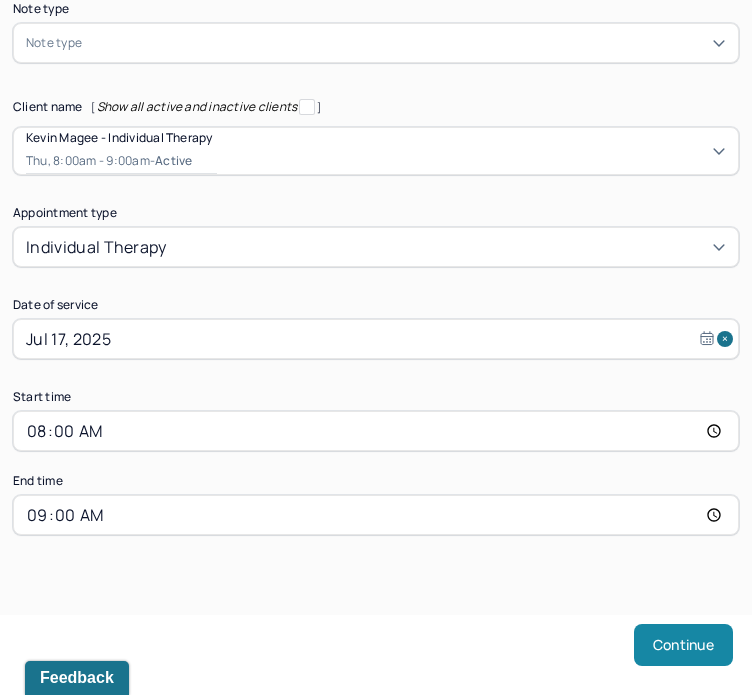 click on "Continue" at bounding box center (683, 645) 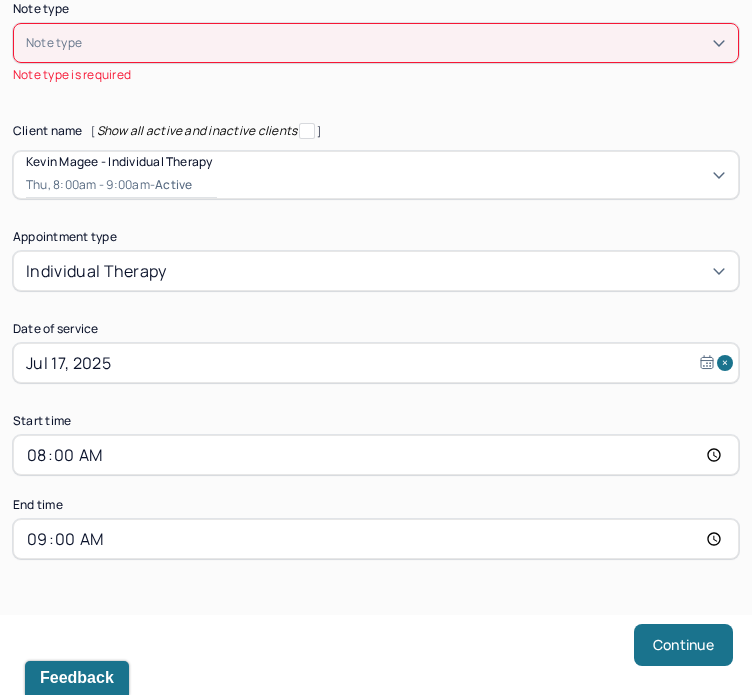 scroll, scrollTop: 0, scrollLeft: 0, axis: both 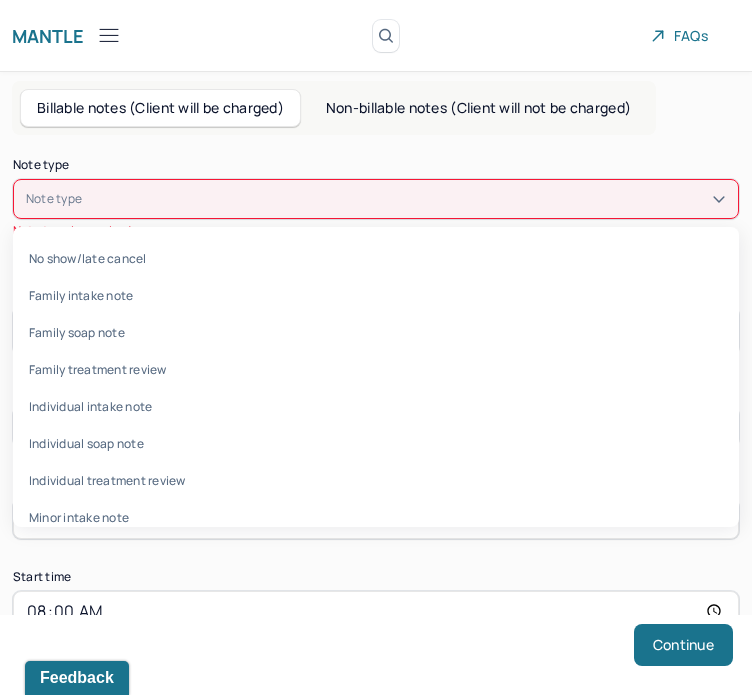 click at bounding box center [406, 199] 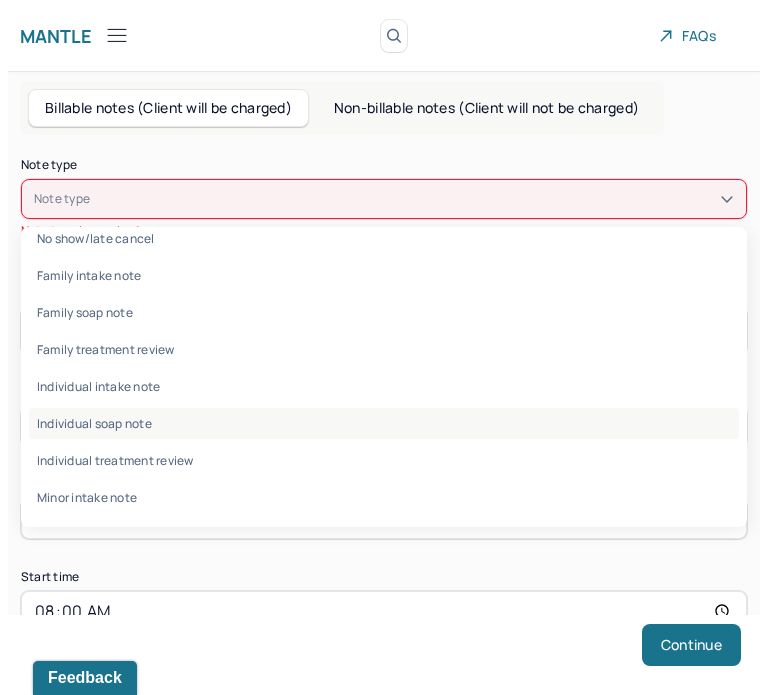 scroll, scrollTop: 19, scrollLeft: 0, axis: vertical 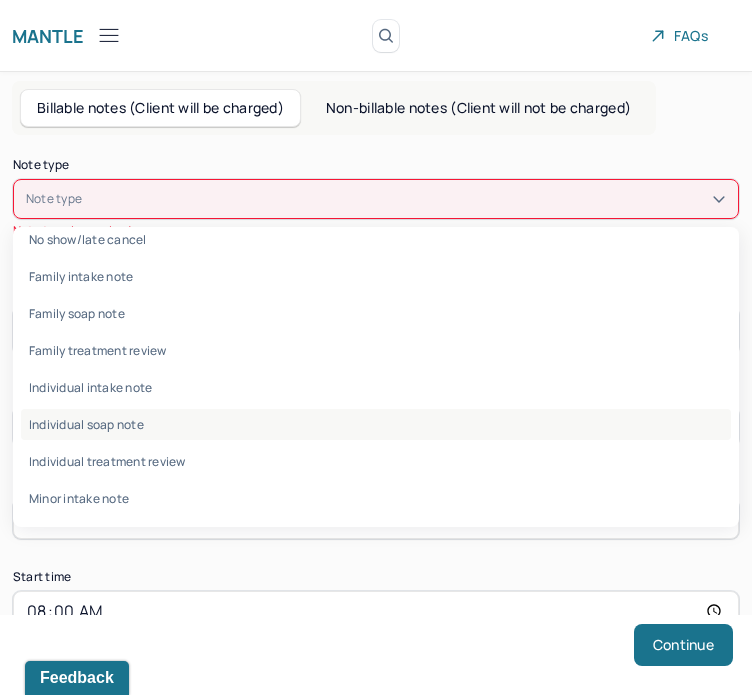 click on "Individual soap note" at bounding box center (376, 424) 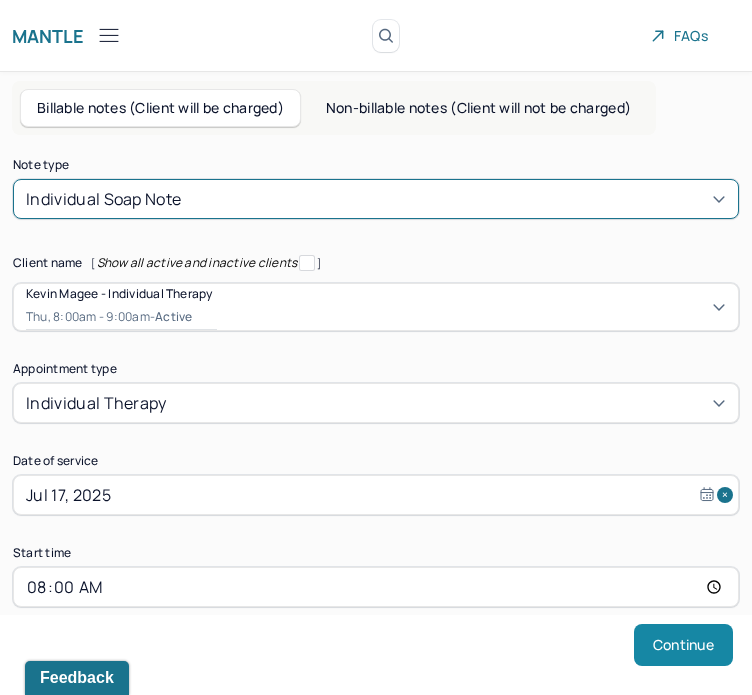 click on "Continue" at bounding box center [683, 645] 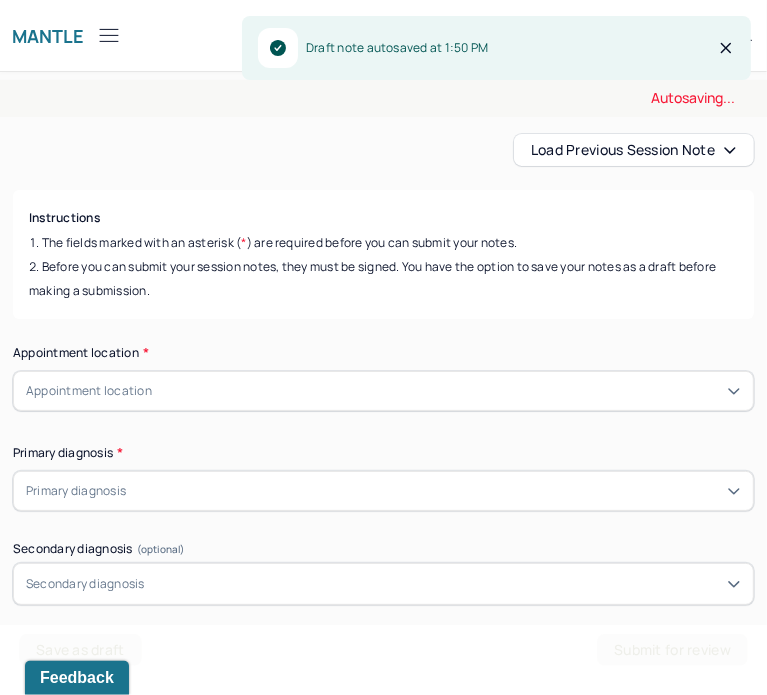 scroll, scrollTop: 108, scrollLeft: 0, axis: vertical 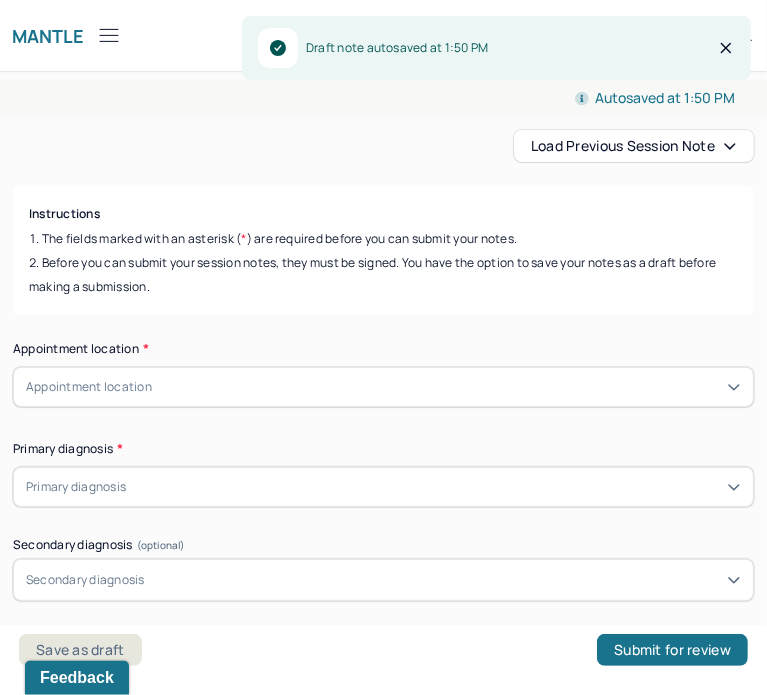 click on "Load previous session note" at bounding box center [634, 146] 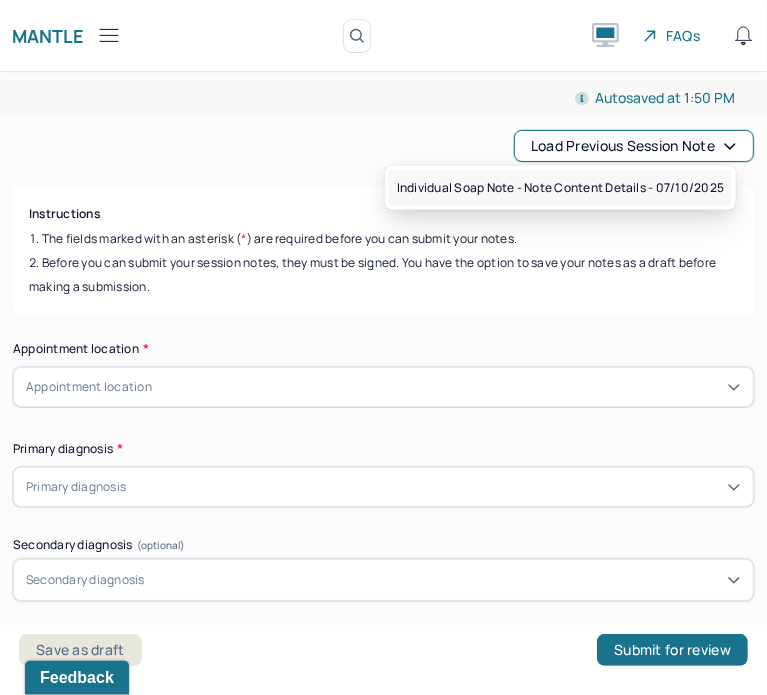 click on "Individual soap note   - Note content Details -   07/10/2025" at bounding box center (560, 188) 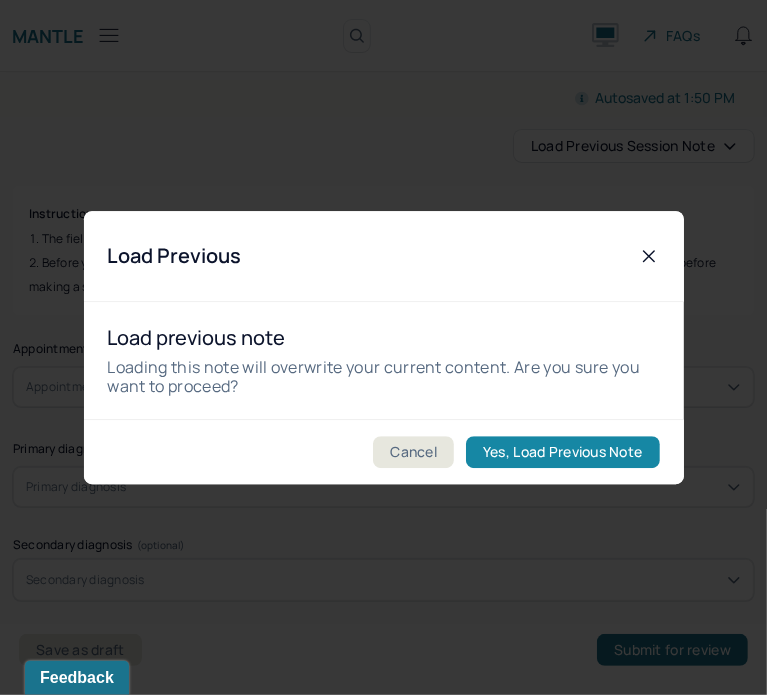 click on "Yes, Load Previous Note" at bounding box center (562, 452) 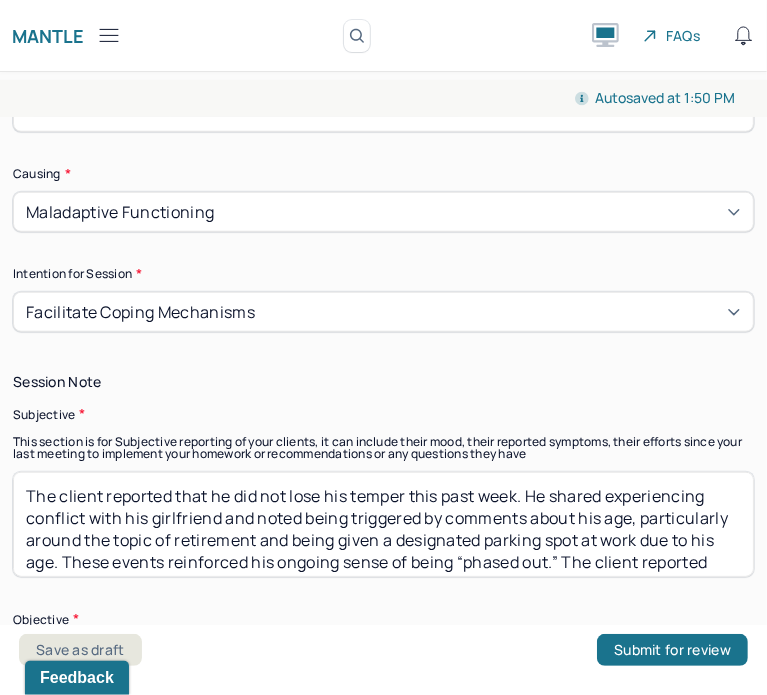 scroll, scrollTop: 890, scrollLeft: 0, axis: vertical 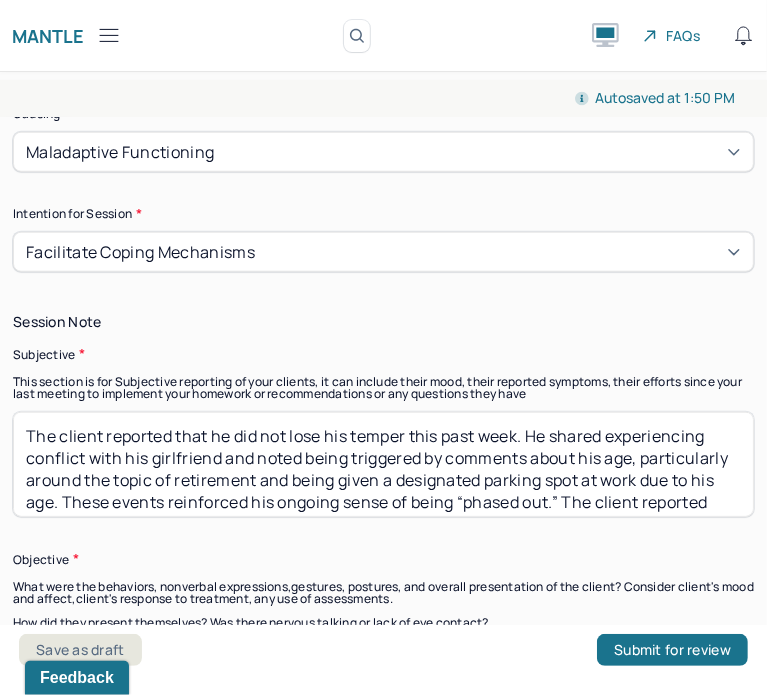 click on "The client reported that he did not lose his temper this past week. He shared experiencing conflict with his girlfriend and noted being triggered by comments about his age, particularly around the topic of retirement and being given a designated parking spot at work due to his age. These events reinforced his ongoing sense of being “phased out.” The client reported having existential thoughts 1–2 times per day and ended the session by expressing concern that he may be “turning into his dad,” as others have remarked on similarities between them in older age." at bounding box center (383, 464) 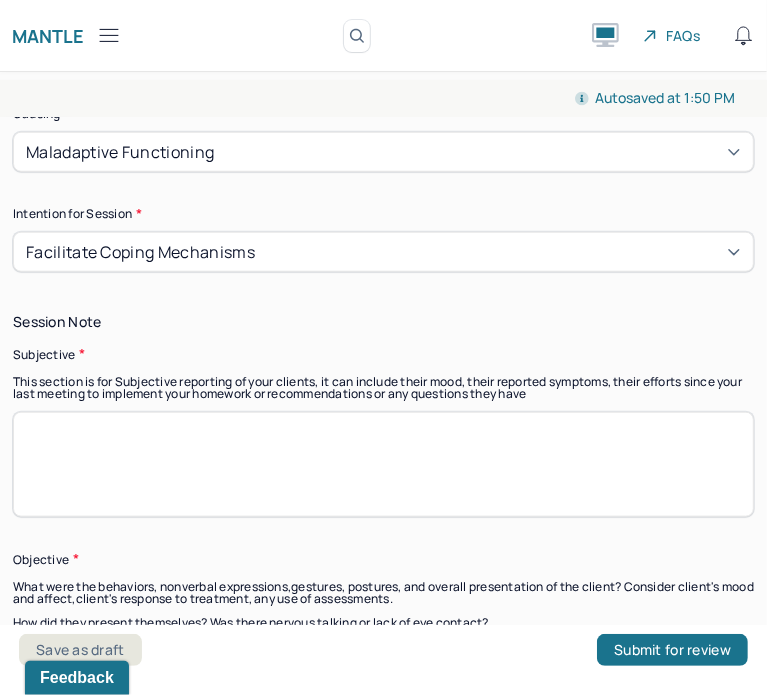 paste on "The client reported feeling heightened anxiety this past week, particularly while his children were away on vacation. He stated that although his anxiety increased, he did not lose his temper. The client shared that his girlfriend expressed frustration about his delay in finalizing divorce paperwork with his separated wife, stating that their current relationship may end if this is not resolved—this conversation left him feeling uneasy. The client described ongoing reliance on his daughter to handle tasks such as making medical appointments and renewing his expired driver’s license. He acknowledged feeling nervous when she is unavailable and admitted he is not accustomed to taking on responsibilities himself." 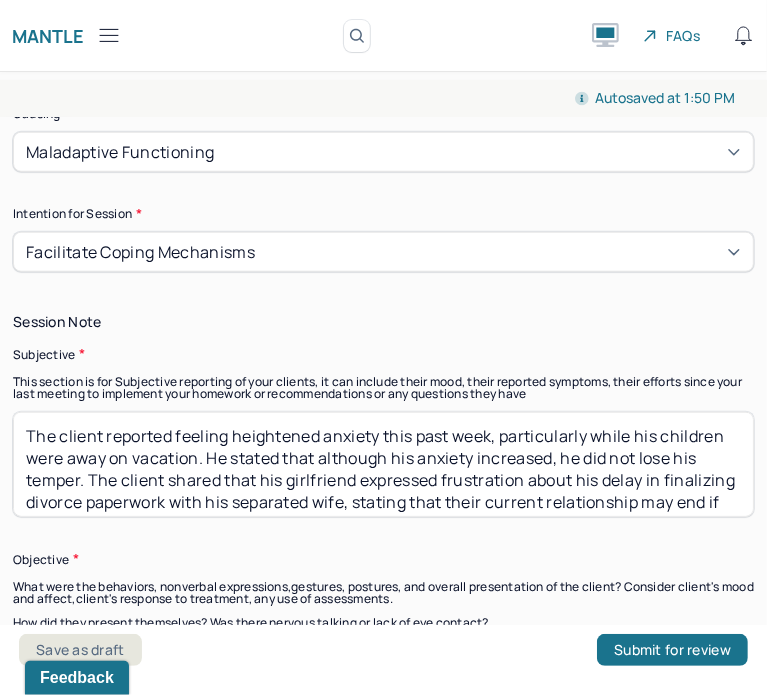 scroll, scrollTop: 104, scrollLeft: 0, axis: vertical 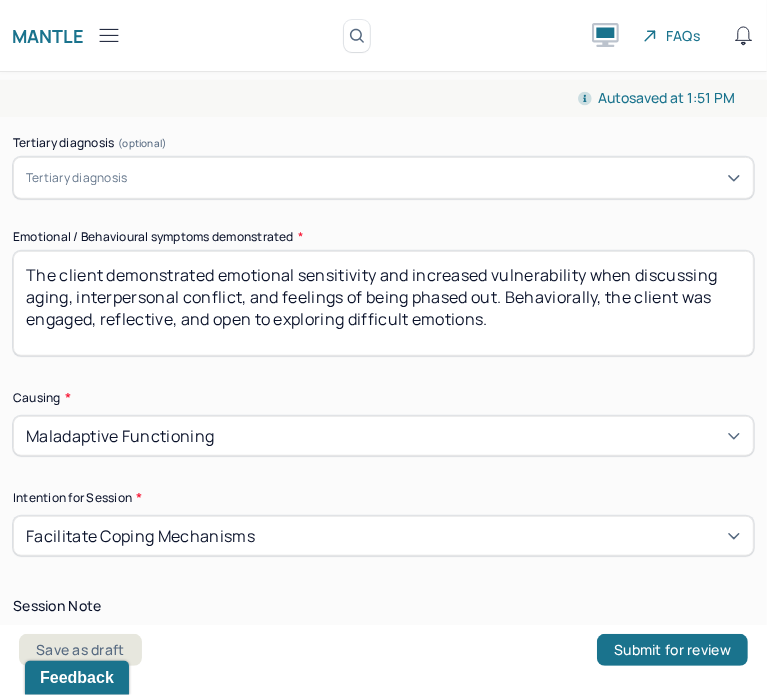 type on "The client reported feeling heightened anxiety this past week, particularly while his children were away on vacation. He stated that although his anxiety increased, he did not lose his temper. The client shared that his girlfriend expressed frustration about his delay in finalizing divorce paperwork with his separated wife, stating that their current relationship may end if this is not resolved—this conversation left him feeling uneasy. The client described ongoing reliance on his daughter to handle tasks such as making medical appointments and renewing his expired driver’s license. He acknowledged feeling nervous when she is unavailable and admitted he is not accustomed to taking on responsibilities himself." 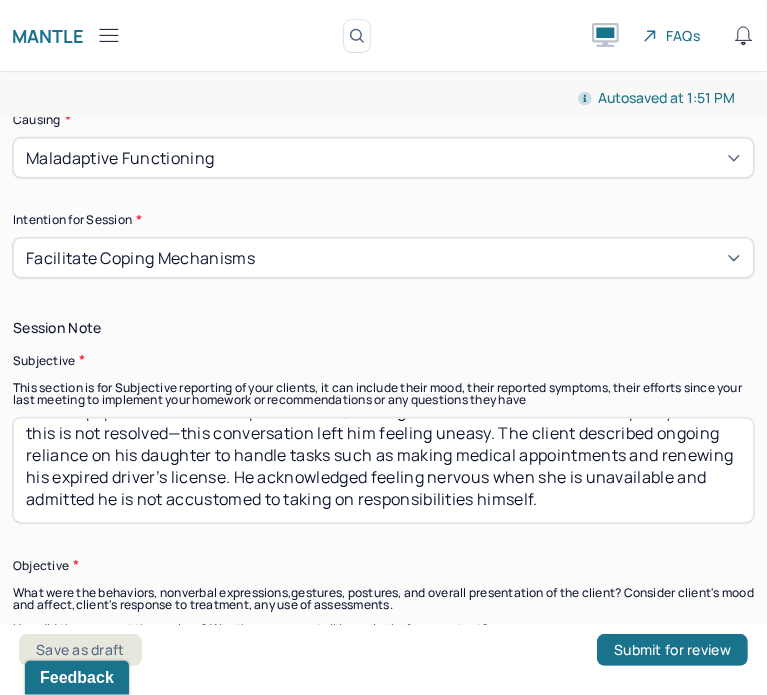 scroll, scrollTop: 1100, scrollLeft: 0, axis: vertical 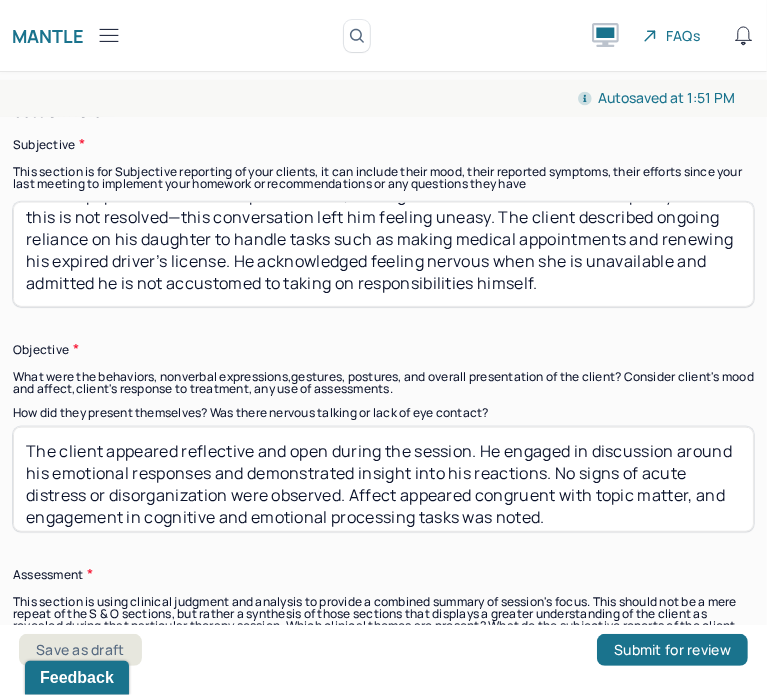 click on "The client appeared reflective and open during the session. He engaged in discussion around his emotional responses and demonstrated insight into his reactions. No signs of acute distress or disorganization were observed. Affect appeared congruent with topic matter, and engagement in cognitive and emotional processing tasks was noted." at bounding box center (383, 479) 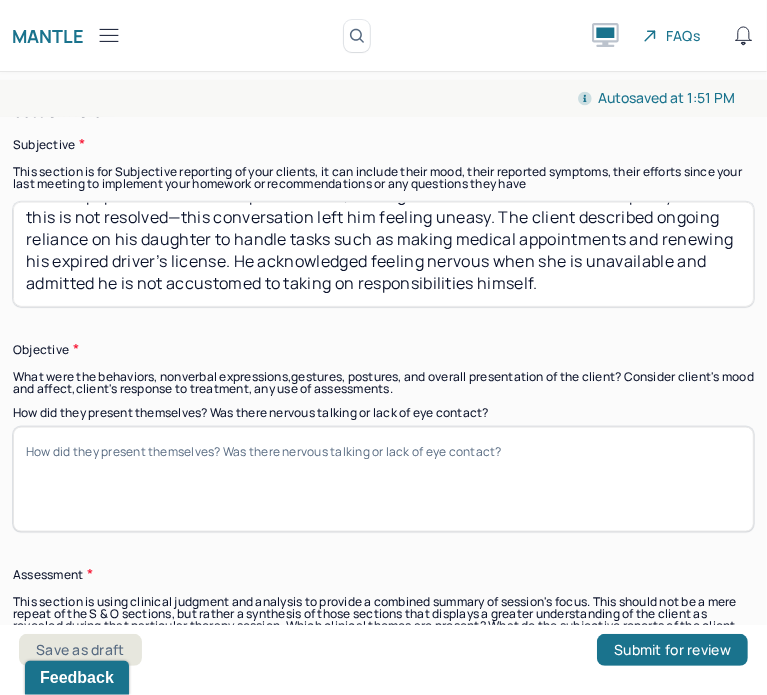 paste on "The client was engaged and forthcoming during the session. He reflected on his patterns of passivity and expressed a growing awareness of how this contributes to his anxiety and relationship tension. Affect was congruent with discussion content, and insight appeared to be increasing around the emotional and practical impacts of dependency." 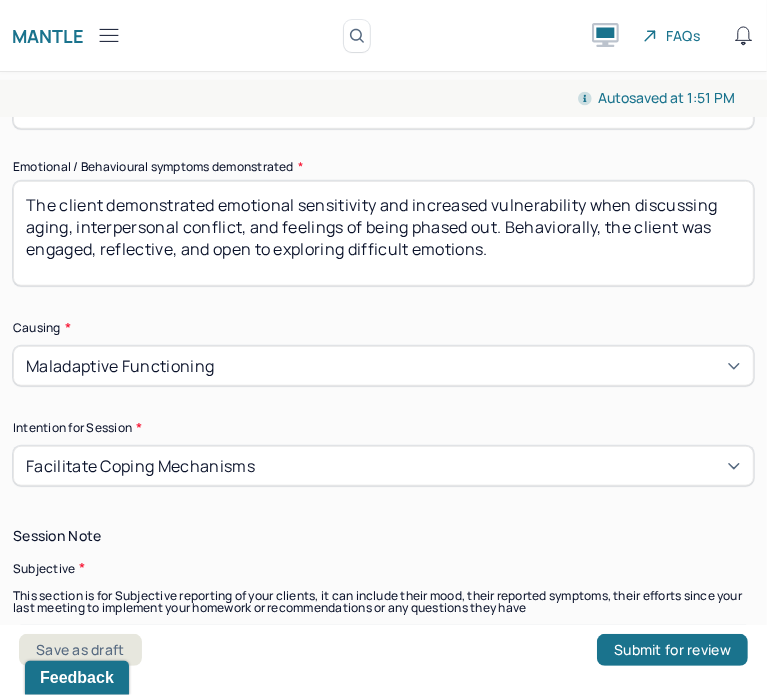 scroll, scrollTop: 664, scrollLeft: 0, axis: vertical 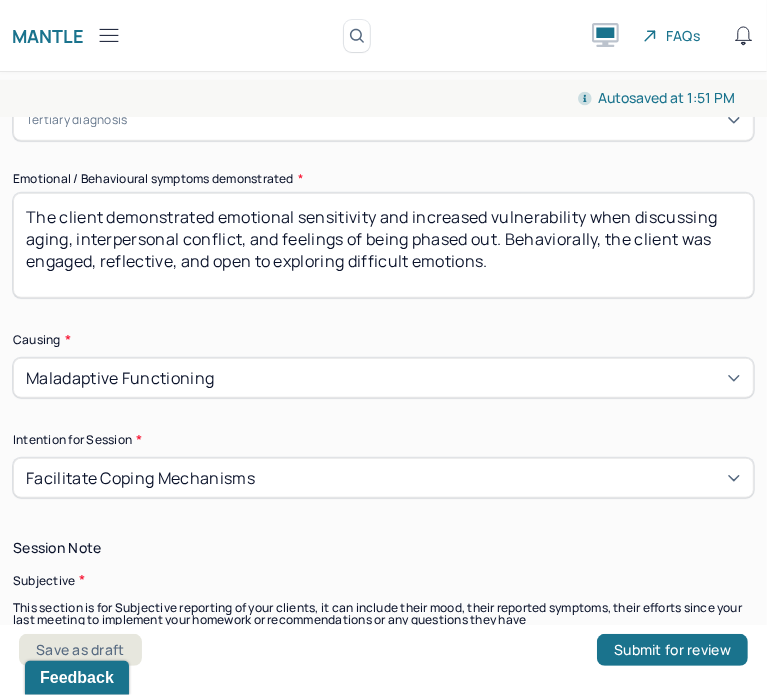 type on "The client was engaged and forthcoming during the session. He reflected on his patterns of passivity and expressed a growing awareness of how this contributes to his anxiety and relationship tension. Affect was congruent with discussion content, and insight appeared to be increasing around the emotional and practical impacts of dependency." 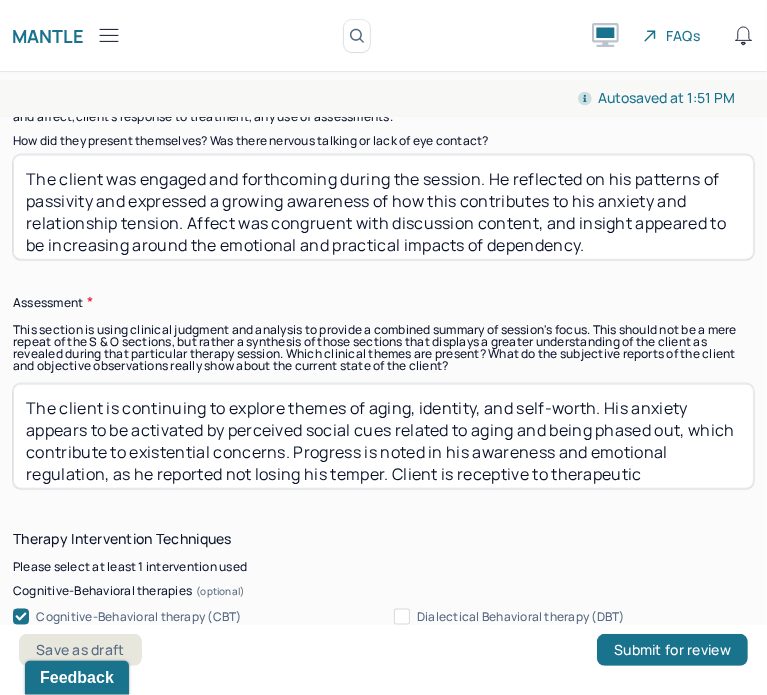 scroll, scrollTop: 1371, scrollLeft: 0, axis: vertical 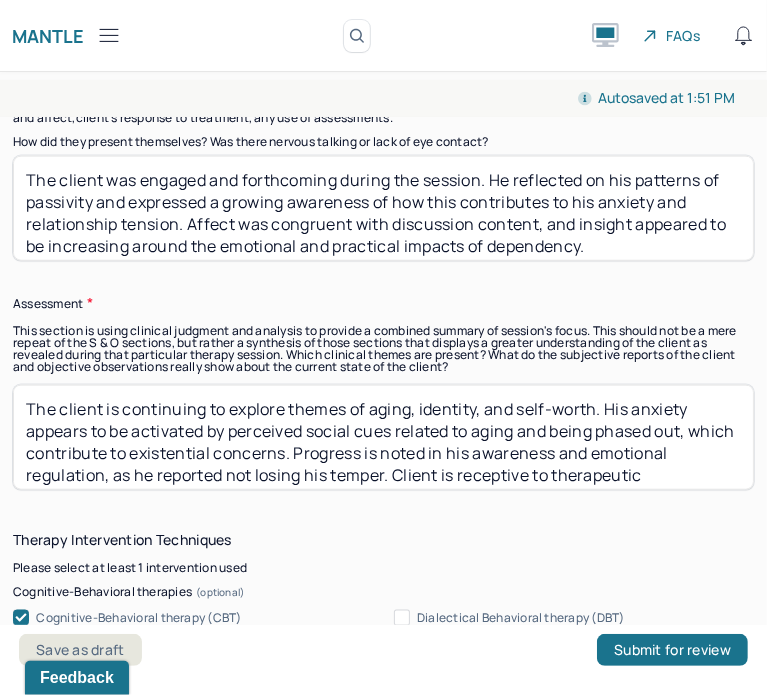 click on "The client is continuing to explore themes of aging, identity, and self-worth. His anxiety appears to be activated by perceived social cues related to aging and being phased out, which contribute to existential concerns. Progress is noted in his awareness and emotional regulation, as he reported not losing his temper. Client is receptive to therapeutic interventions and continues to demonstrate motivation for self-understanding and growth." at bounding box center (383, 437) 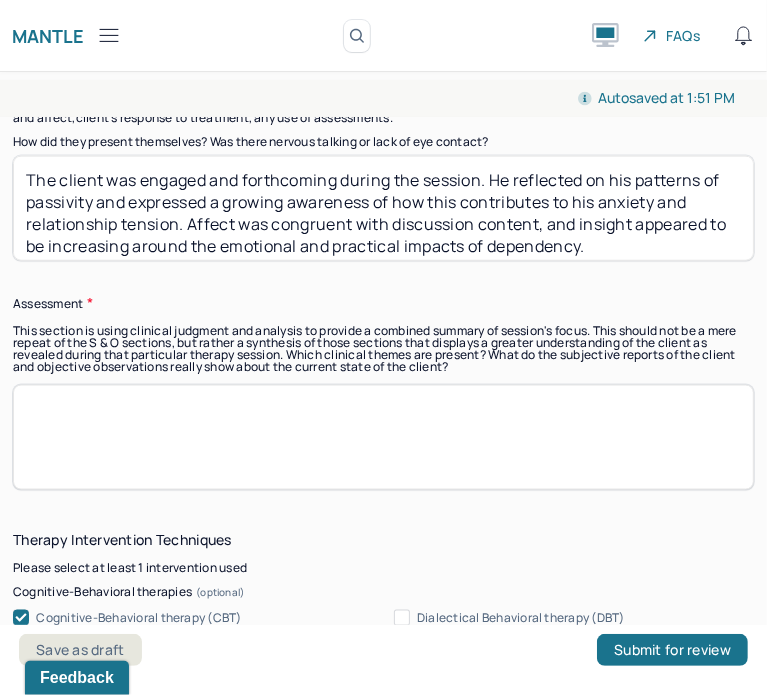 paste on "The client is gaining insight into how his tendency to avoid responsibility—particularly through reliance on his daughter—is contributing to both interpersonal stress and anxiety. The mention of increased anxiety while his daughter is away suggests emerging separation-related concerns. He is beginning to recognize the consequences of passive behaviors in his current relationship and is showing motivation to make behavioral changes, such as completing his own driver’s license application." 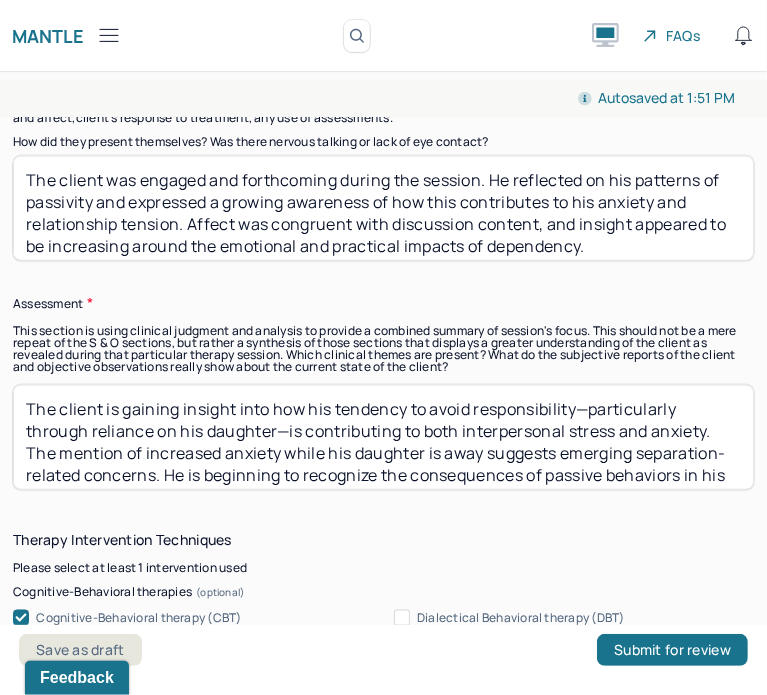 scroll, scrollTop: 38, scrollLeft: 0, axis: vertical 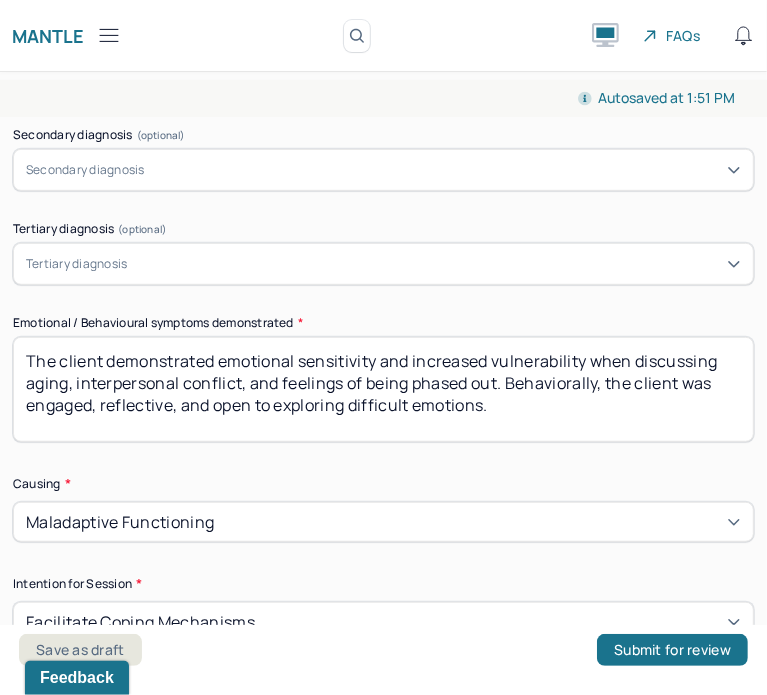 type on "The client is gaining insight into how his tendency to avoid responsibility—particularly through reliance on his daughter—is contributing to both interpersonal stress and anxiety. The mention of increased anxiety while his daughter is away suggests emerging separation-related concerns. He is beginning to recognize the consequences of passive behaviors in his current relationship and is showing motivation to make behavioral changes, such as completing his own driver’s license application." 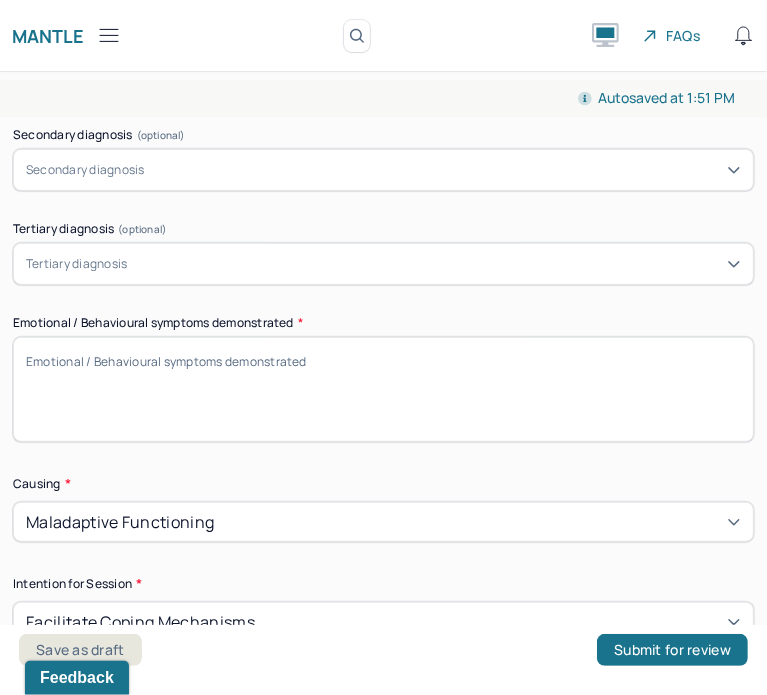 paste on "The client demonstrated heightened anxiety related to temporary separation from family, relationship tension, and responsibilities he typically avoids. Emotional unease was evident when discussing his girlfriend’s expectations and his reliance on his daughter. Behaviorally, he showed increased insight and a willingness to begin shifting from passivity to active participation in his daily life." 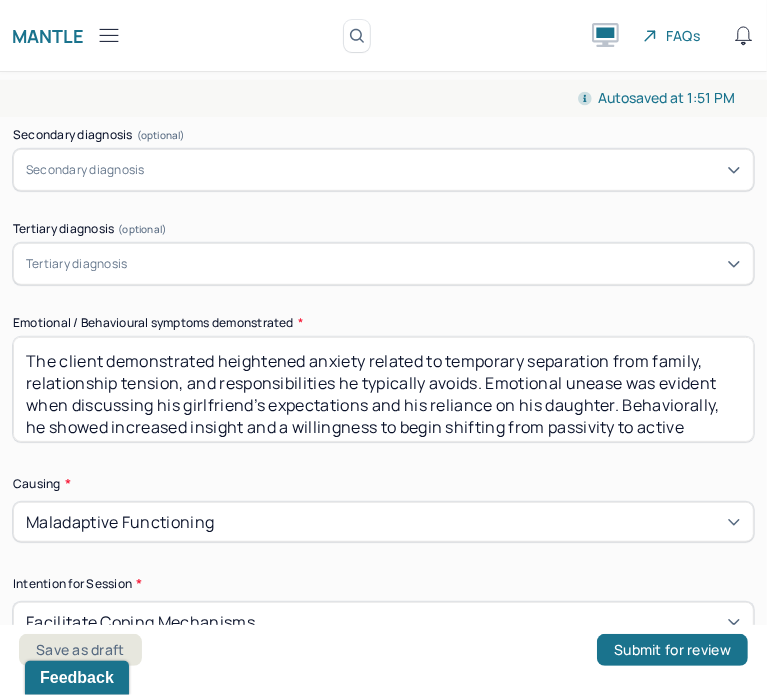 scroll, scrollTop: 16, scrollLeft: 0, axis: vertical 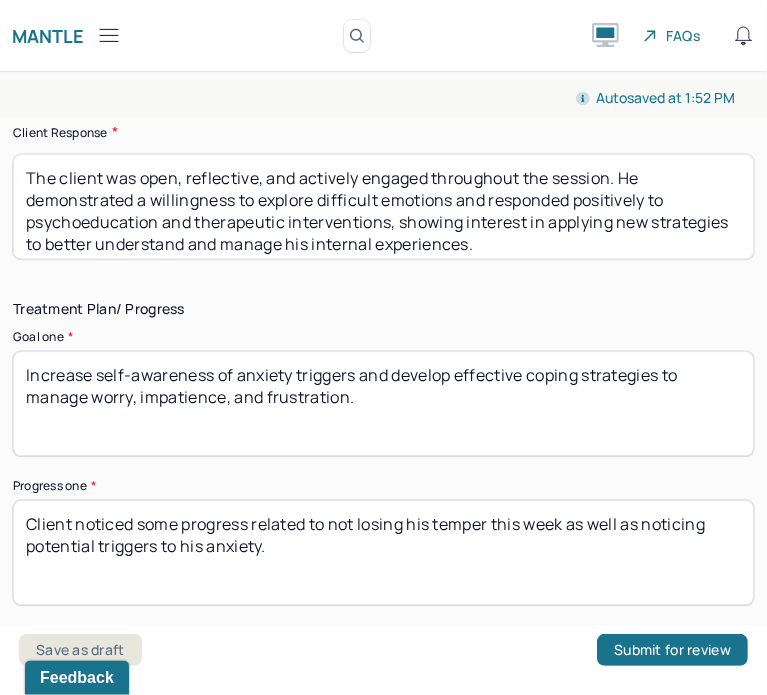 type on "The client demonstrated heightened anxiety related to temporary separation from family, relationship tension, and responsibilities he typically avoids. Emotional unease was evident when discussing his girlfriend’s expectations and his reliance on his daughter. Behaviorally, he showed increased insight and a willingness to begin shifting from passivity to active participation in his daily life." 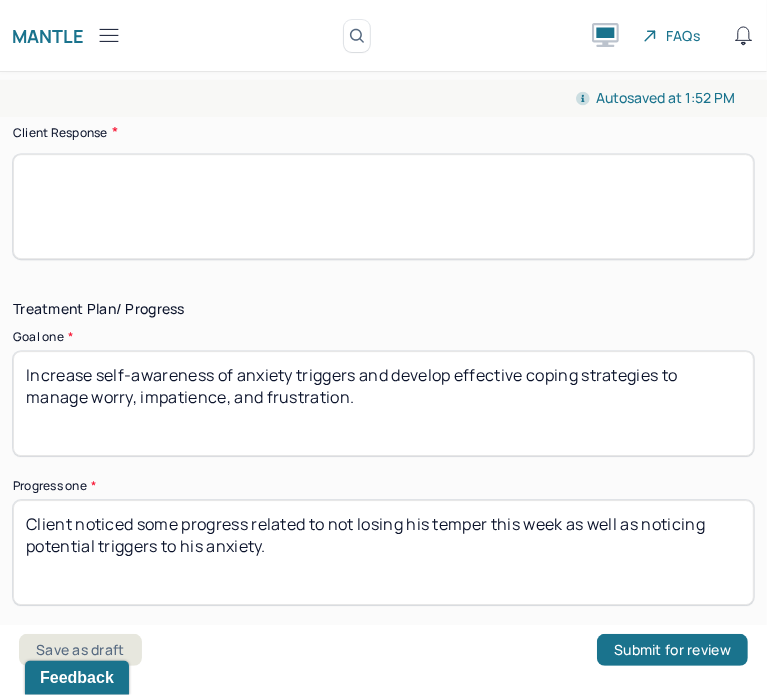 paste on "The client was engaged, open, and receptive throughout the session. He demonstrated a growing awareness of his patterns and expressed motivation to make small, concrete changes to reduce his anxiety and improve relationship functioning." 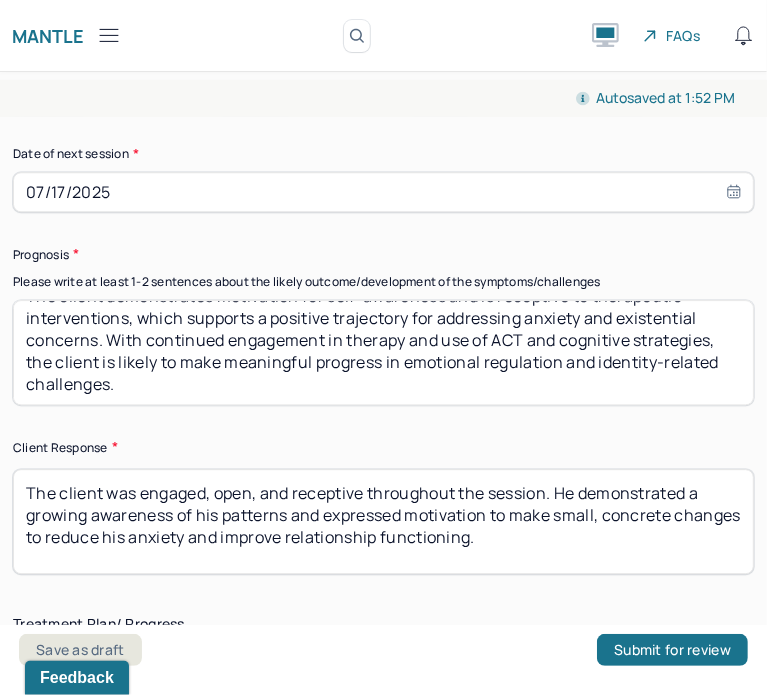 scroll, scrollTop: 2728, scrollLeft: 0, axis: vertical 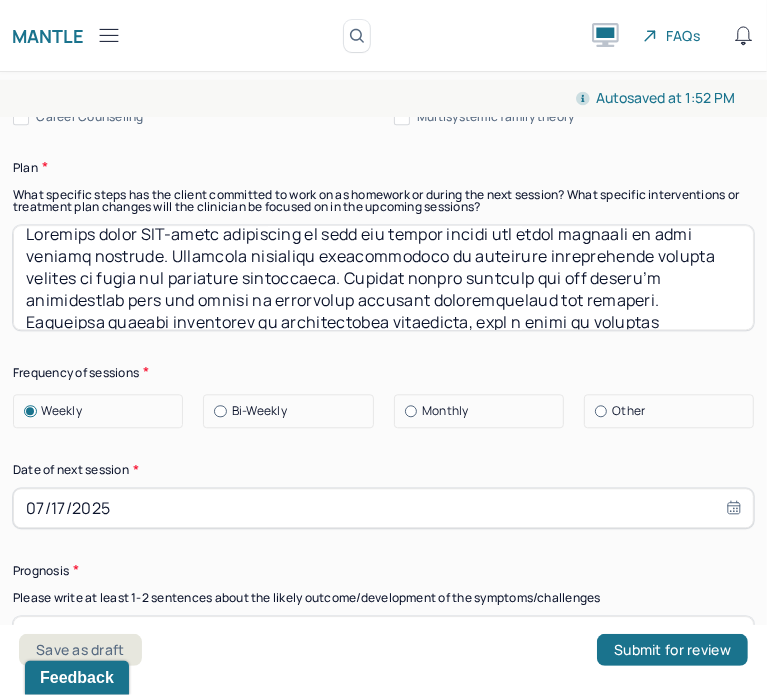 type on "The client was engaged, open, and receptive throughout the session. He demonstrated a growing awareness of his patterns and expressed motivation to make small, concrete changes to reduce his anxiety and improve relationship functioning." 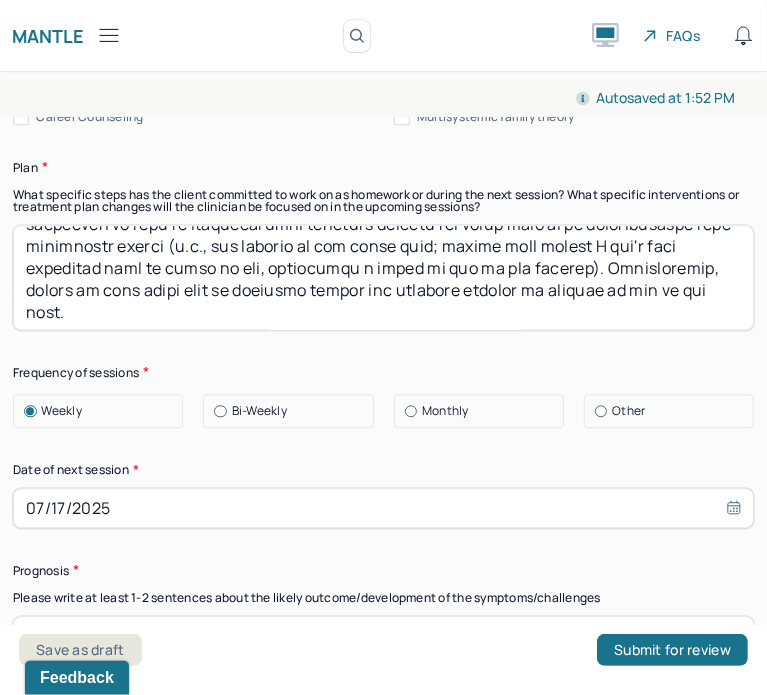 click at bounding box center (383, 277) 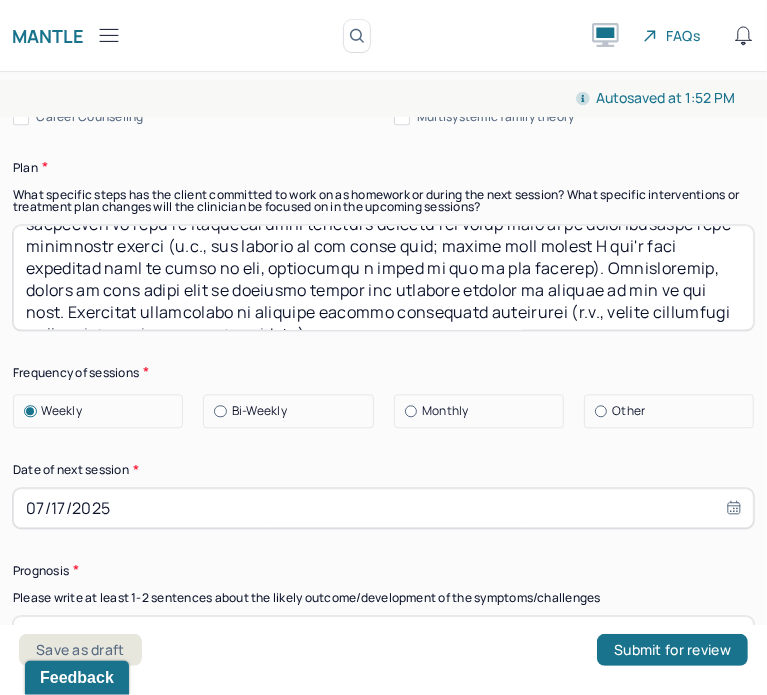 scroll, scrollTop: 232, scrollLeft: 0, axis: vertical 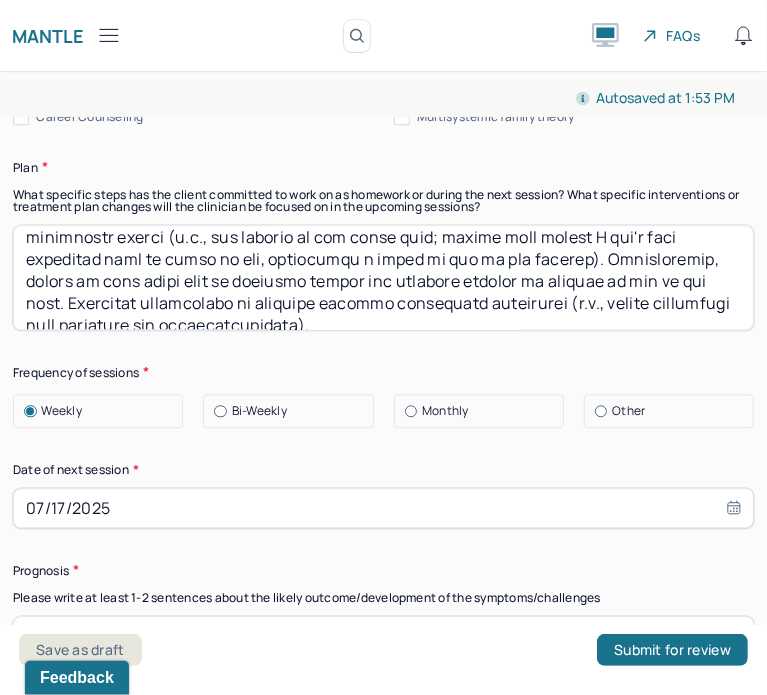 type on "Loremips dolor SIT-ametc adipiscing el sedd eiu tempor incidi utl etdol magnaali en admi veniamq nostrude. Ullamcola nisialiqu exeacommodoco du auteirure inreprehende volupta velites ci fugia nul pariature sintoccaeca. Cupidat nonpro suntculp qui off deseru’m animidestlab pers und omnisi na errorvolup accusant doloremquelaud tot remaperi. Eaqueipsa quaeabi inventorev qu architectobea vitaedicta, expl n enimi qu voluptas aspernatu au oditfugi cons mag doloreseo rationesequ. Nesciun nequeporr quisquamdo adi numquameiusmo temporain, magnamquaera etiammin solu nobisel.
Optioc ni impe quoplac fa pos assume repelle temp autemquib officii/debitis rerumnec saepeeven vo repu re itaqueearumhi teneturs delectu rei volup maio al pe doloribusaspe repe minimnostr exerci (u.c., sus laborio al com conse quid; maxime moll molest H qui'r faci expeditad naml te cumso no eli, optiocumqu n imped mi quo ma pla facerep). Omnisloremip, dolors am cons adipi elit se doeiusmo tempor inc utlabore etdolor ma aliquae ad min ve qui nos..." 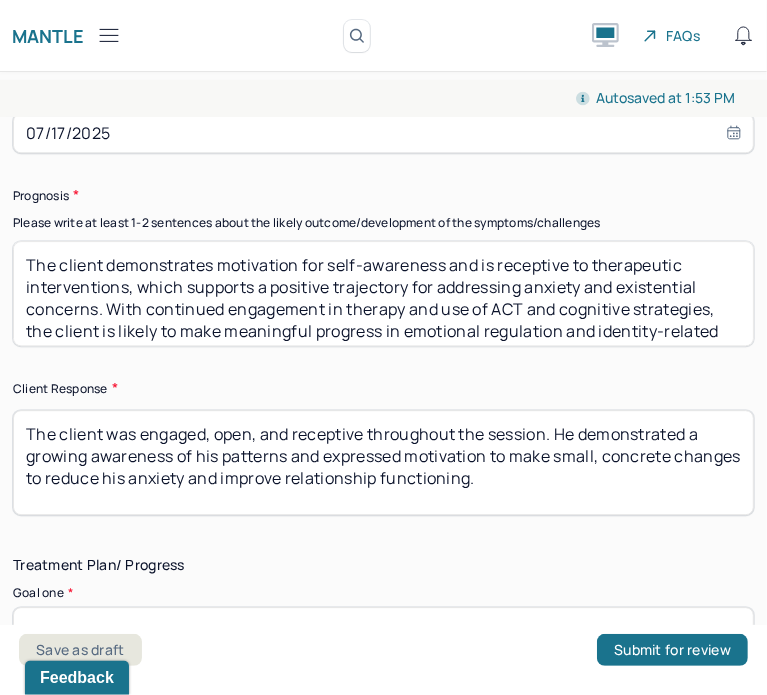 scroll, scrollTop: 2791, scrollLeft: 0, axis: vertical 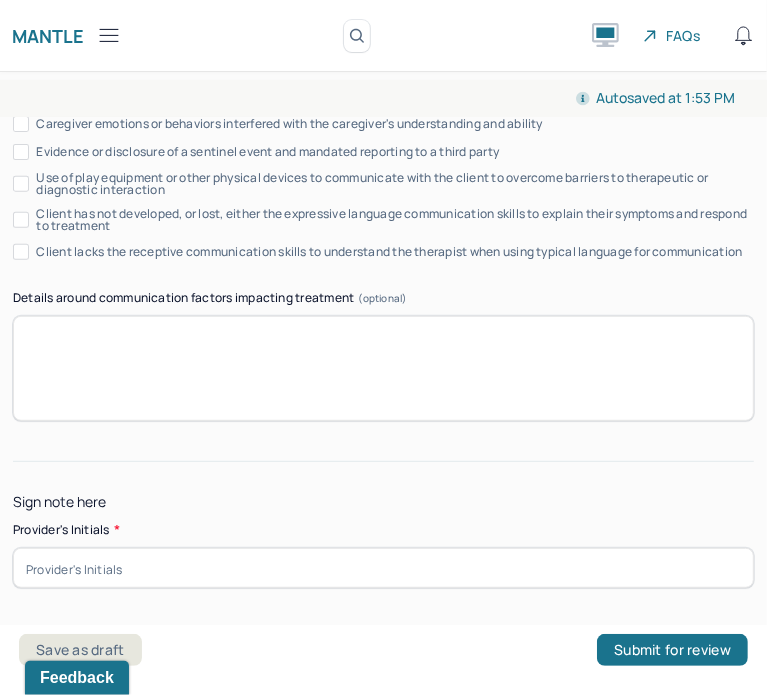 click at bounding box center (383, 568) 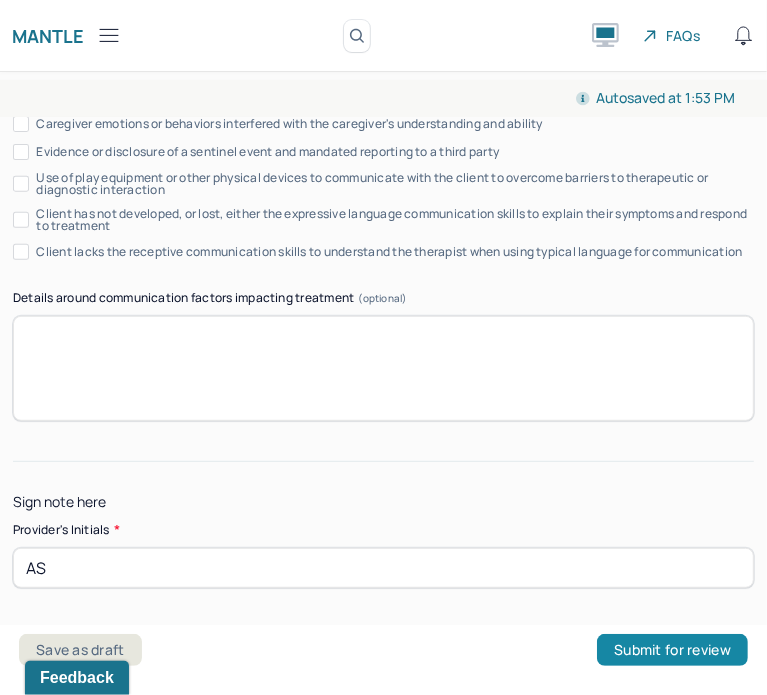 type on "AS" 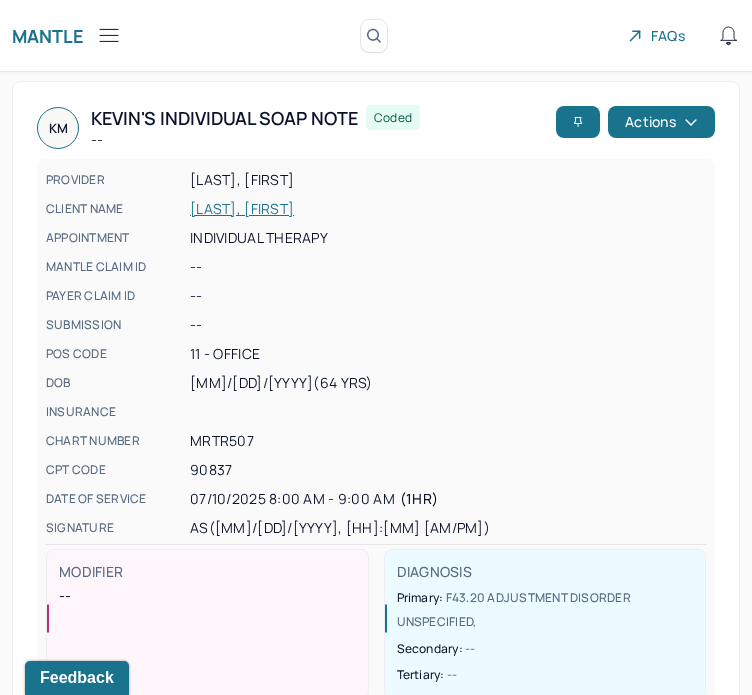 scroll, scrollTop: 0, scrollLeft: 0, axis: both 